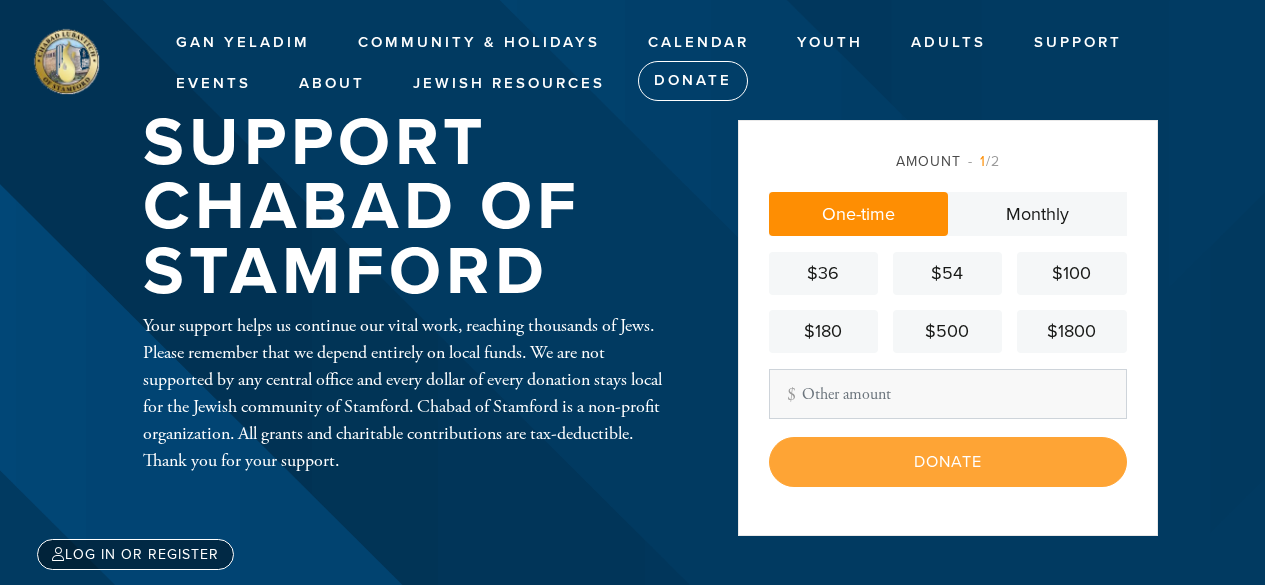scroll, scrollTop: 0, scrollLeft: 0, axis: both 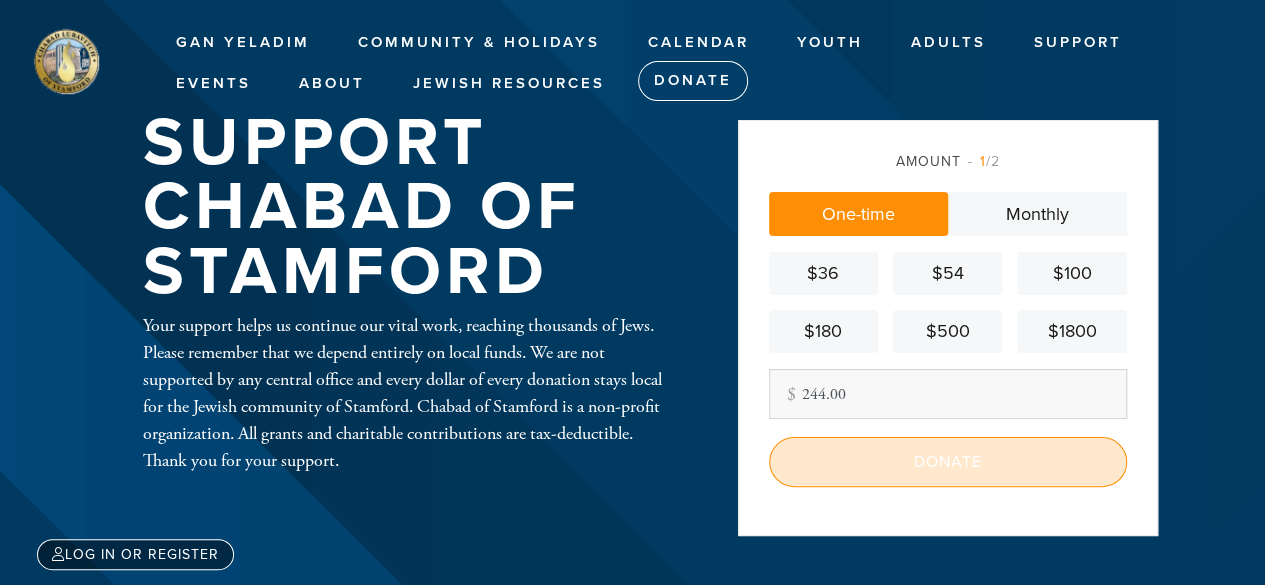 type on "244.00" 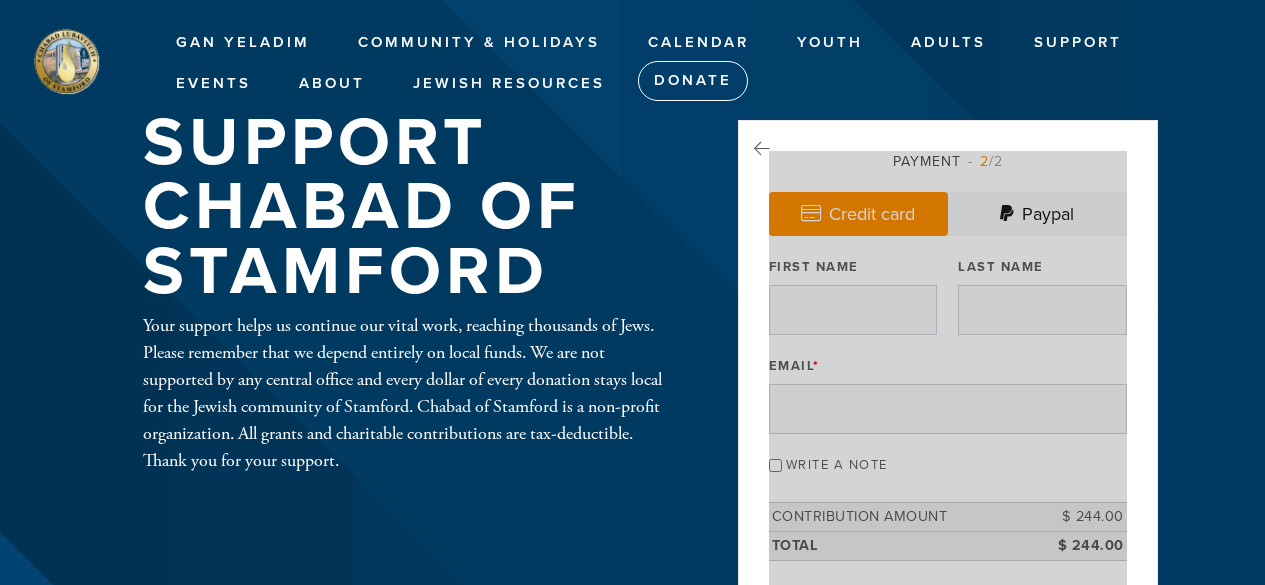 scroll, scrollTop: 0, scrollLeft: 0, axis: both 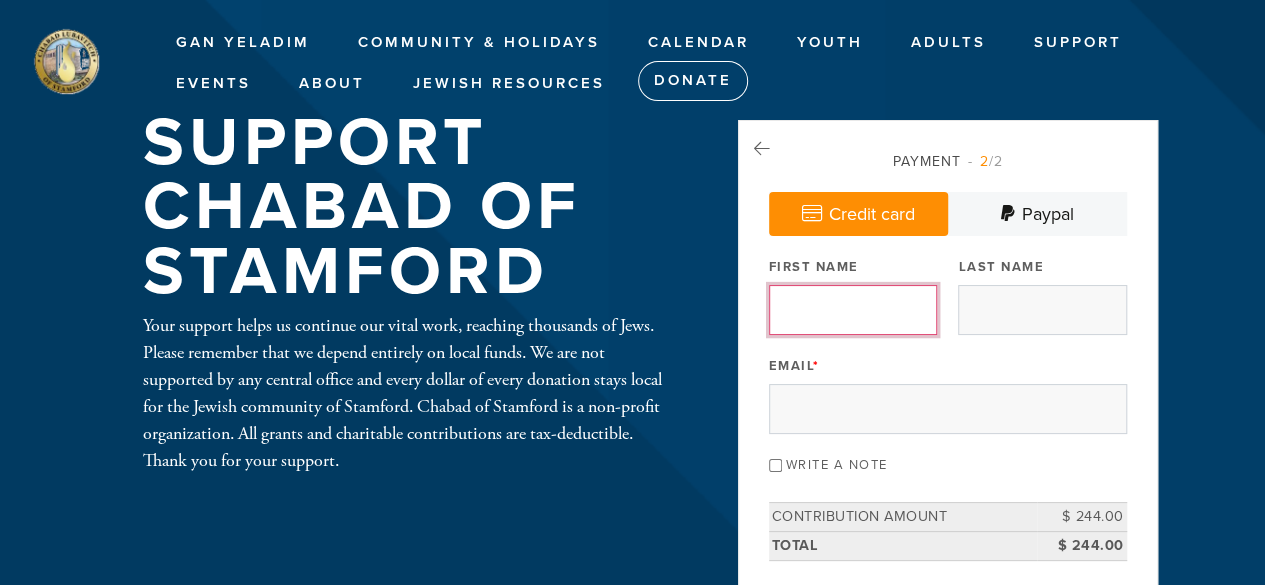 click on "First Name" at bounding box center [853, 310] 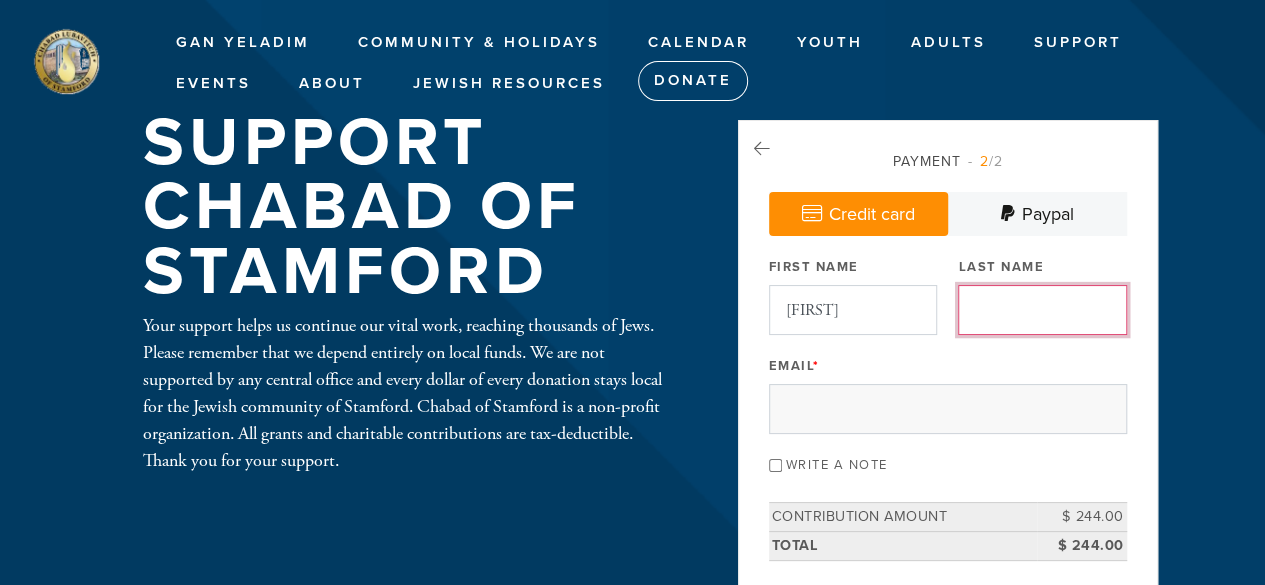 type on "Gentry" 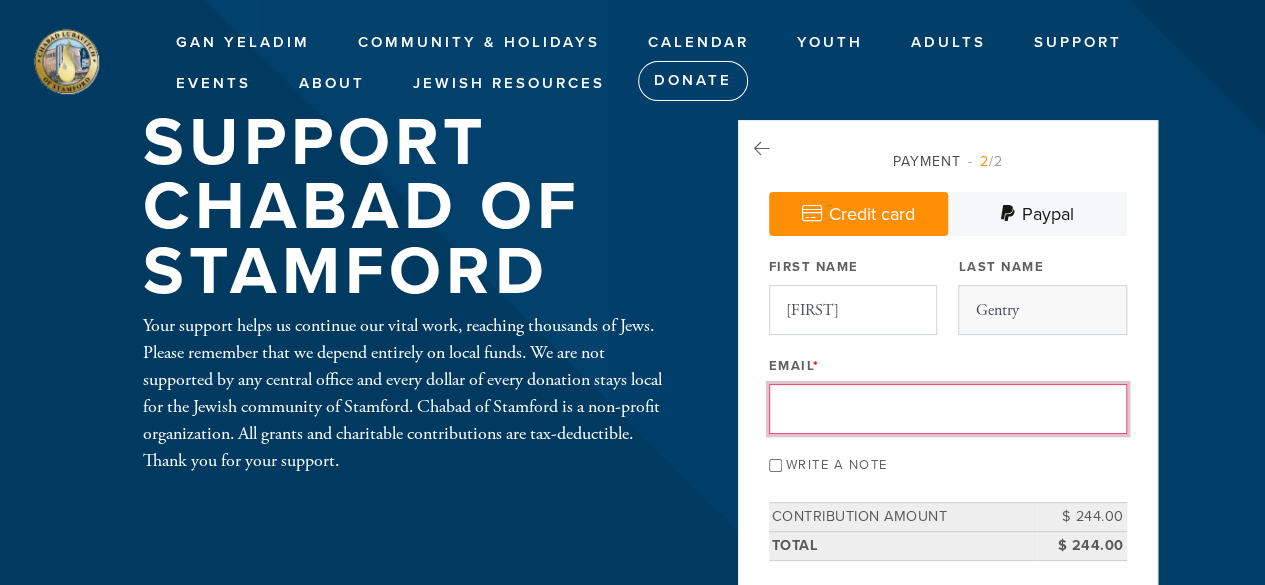 type on "[EMAIL]" 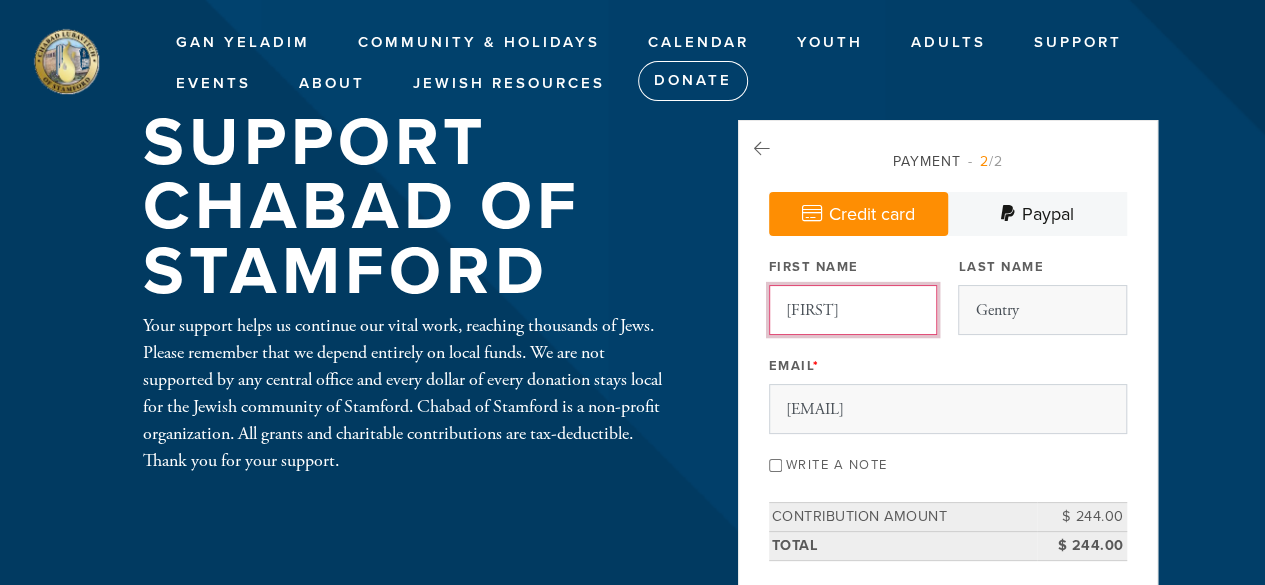 click on "[FIRST]" at bounding box center (853, 310) 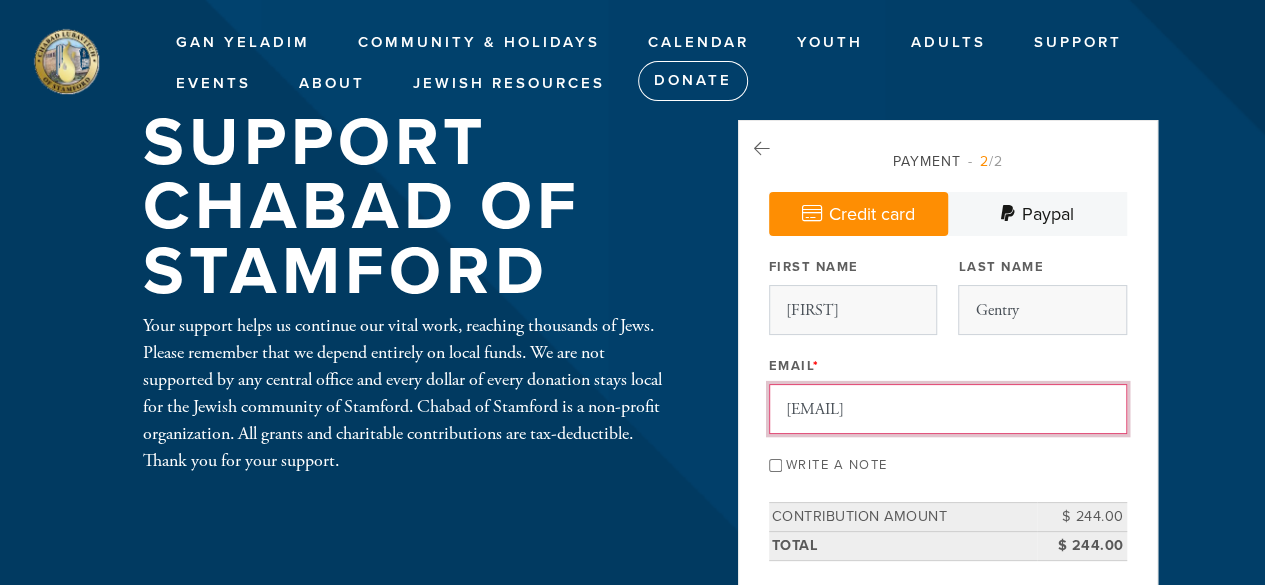 drag, startPoint x: 1000, startPoint y: 409, endPoint x: 729, endPoint y: 412, distance: 271.0166 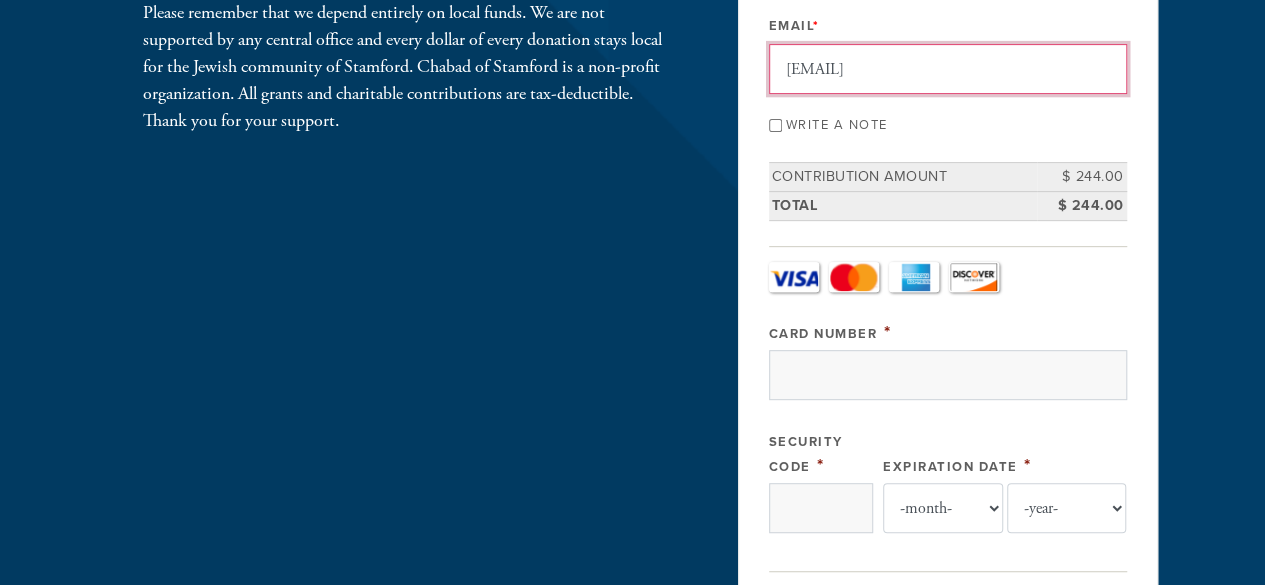 scroll, scrollTop: 400, scrollLeft: 0, axis: vertical 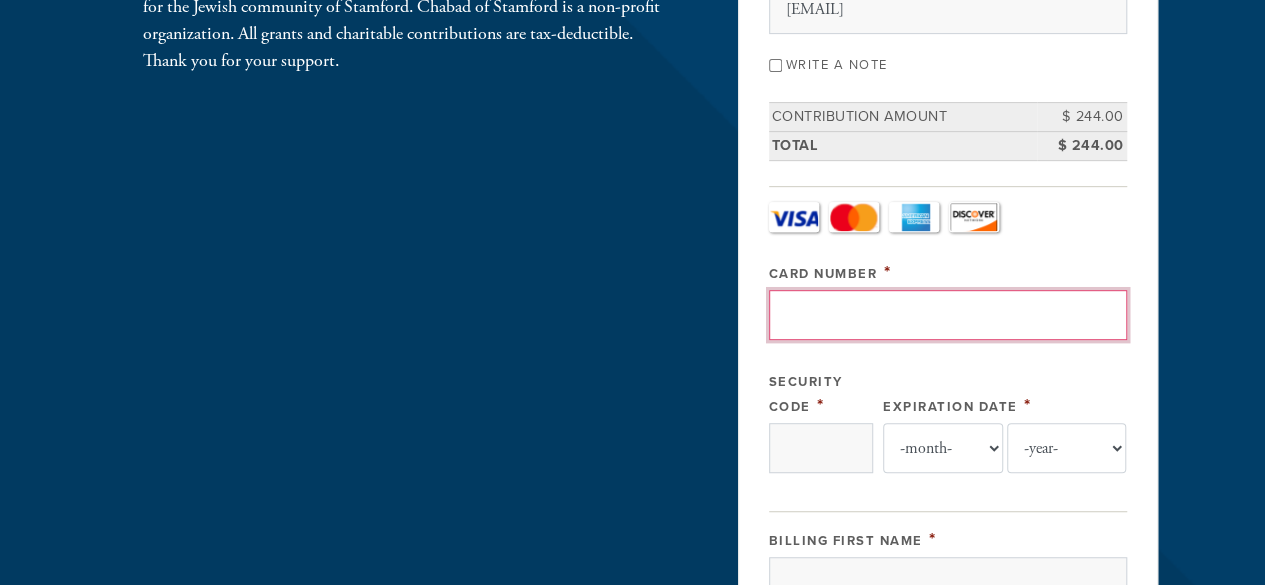 click on "Card Number" at bounding box center (948, 315) 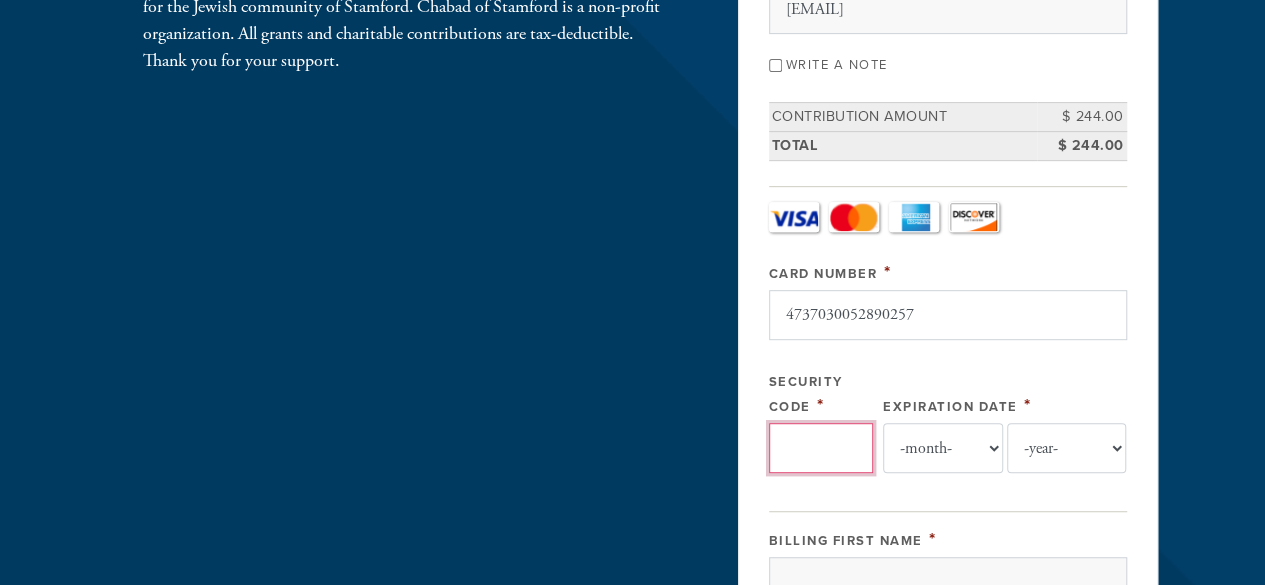 type on "748" 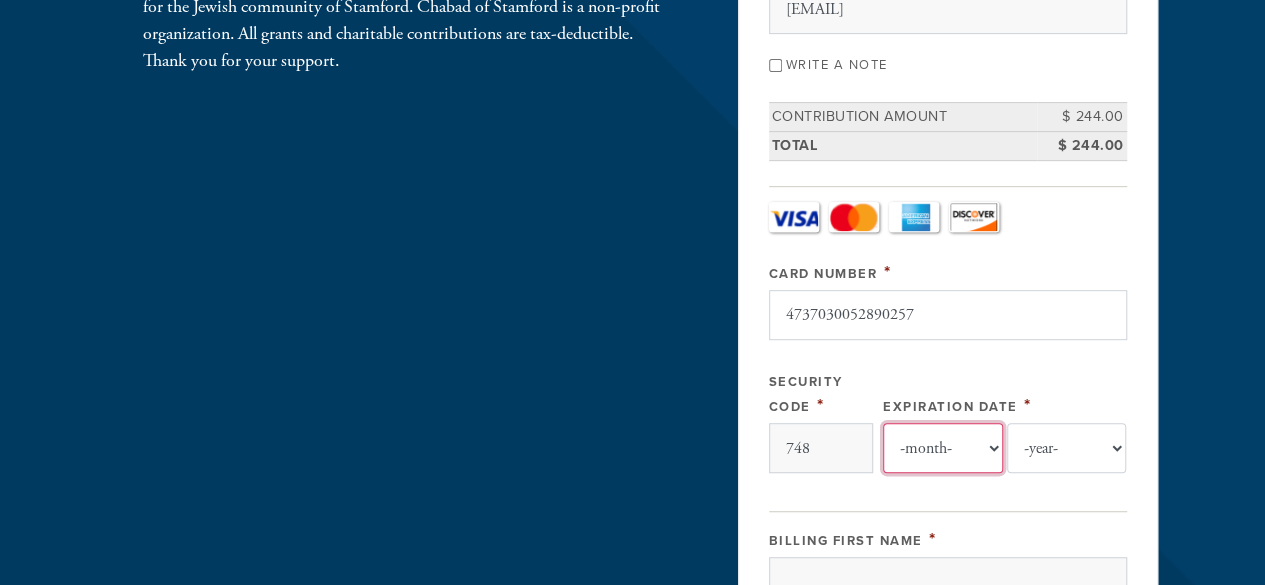 select on "7" 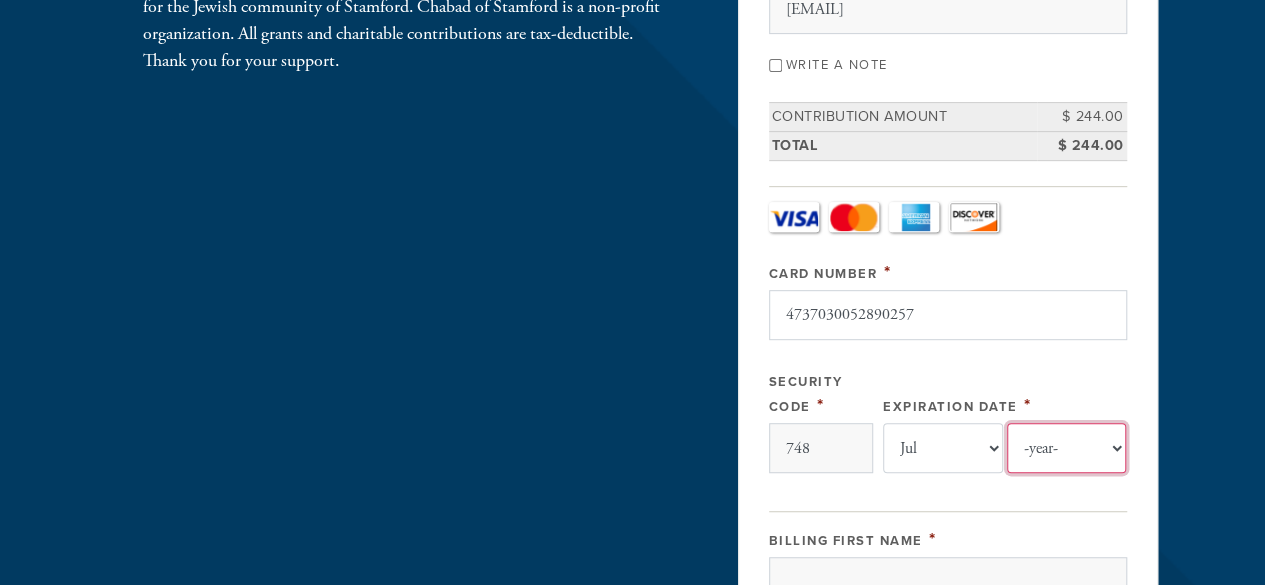 select on "2026" 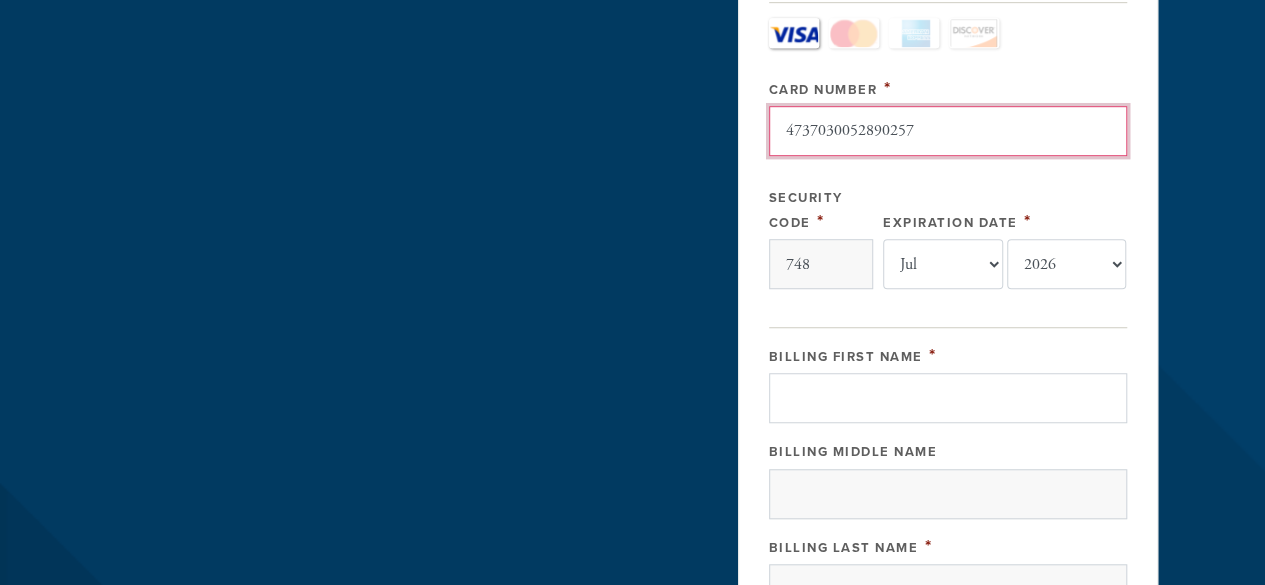 scroll, scrollTop: 600, scrollLeft: 0, axis: vertical 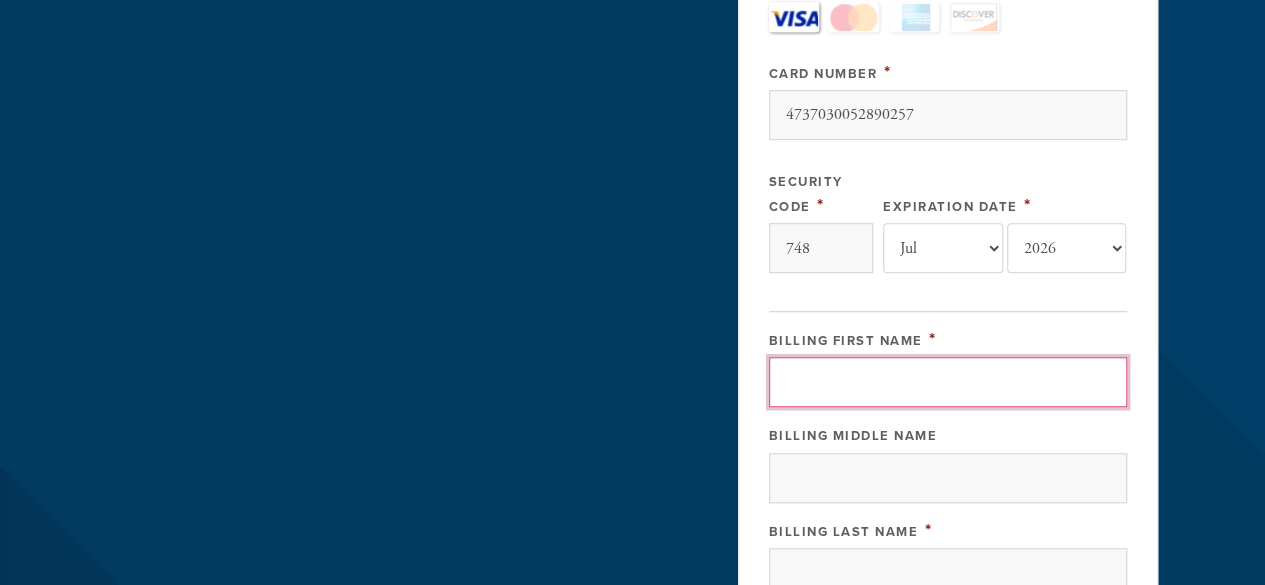 click on "Billing First Name" at bounding box center (948, 382) 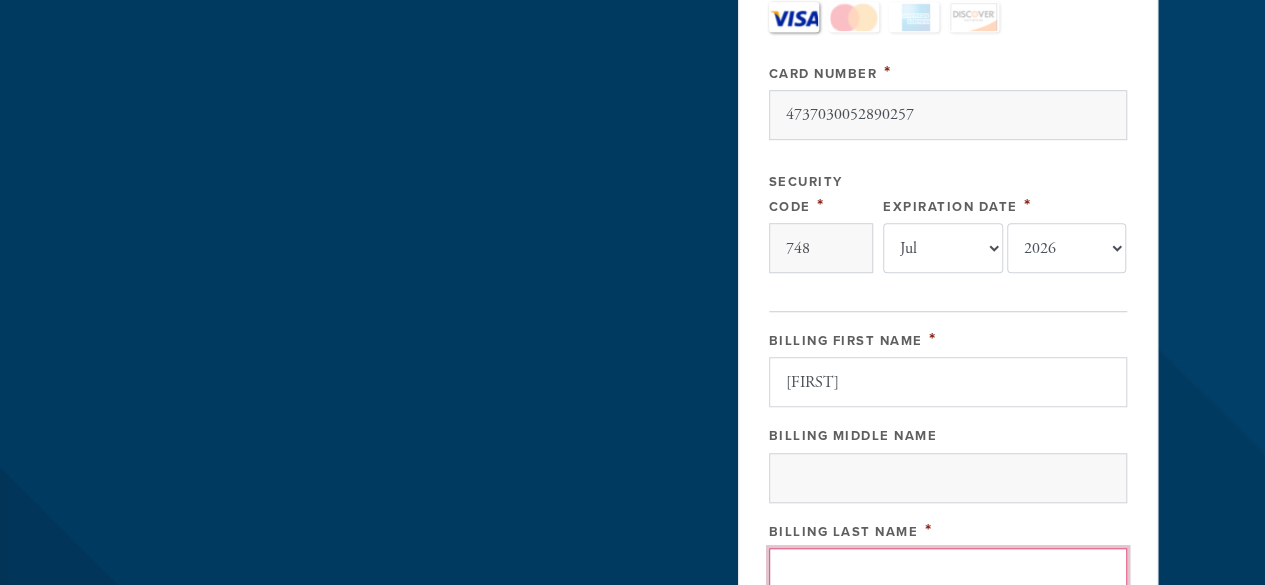 type on "Gentry" 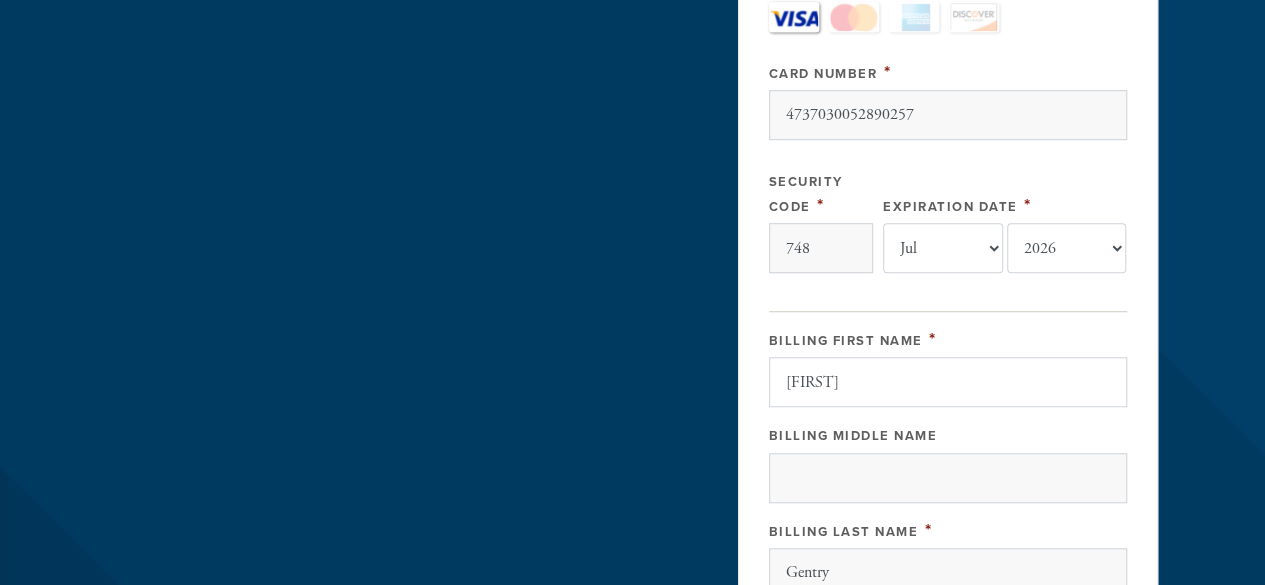 type on "312 Warwick Lane" 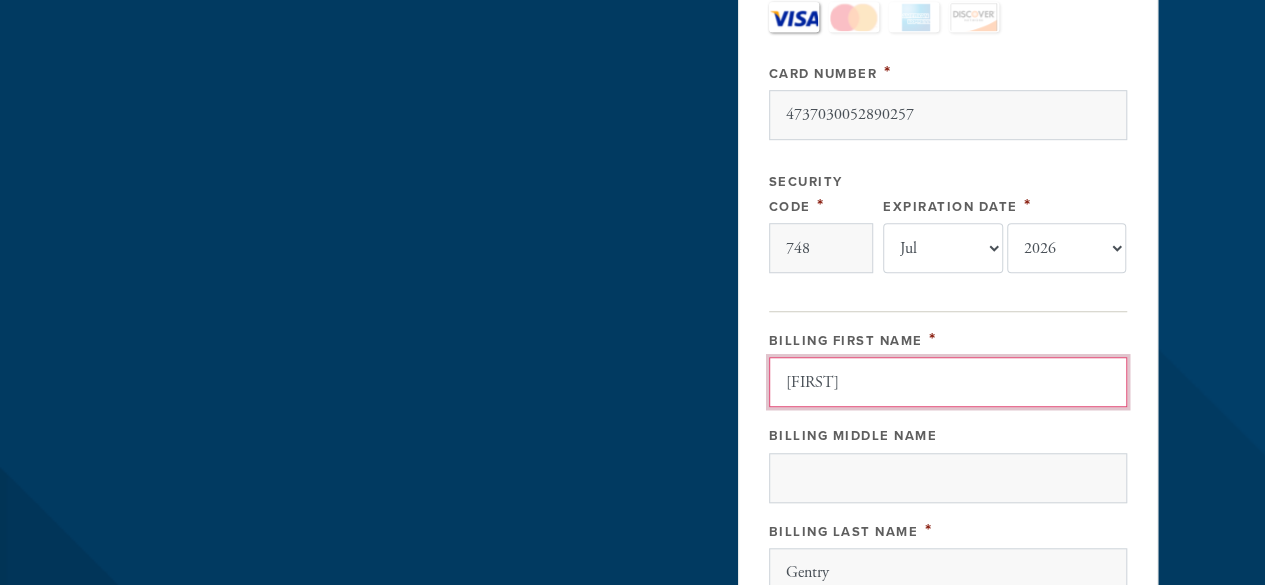 type 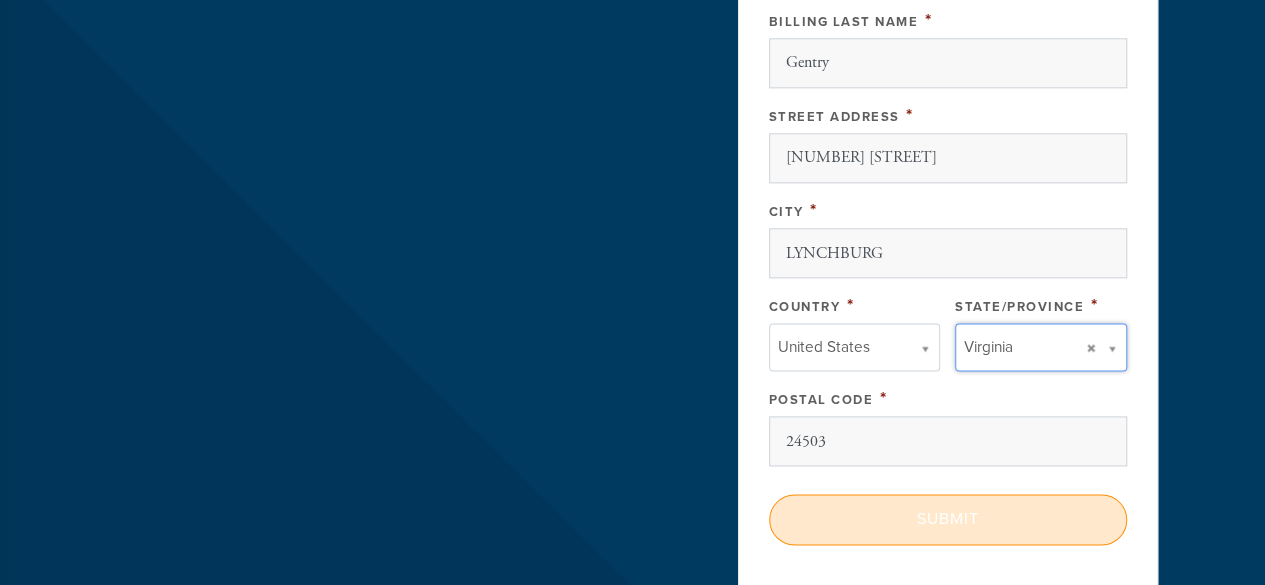 click on "Submit" at bounding box center (948, 519) 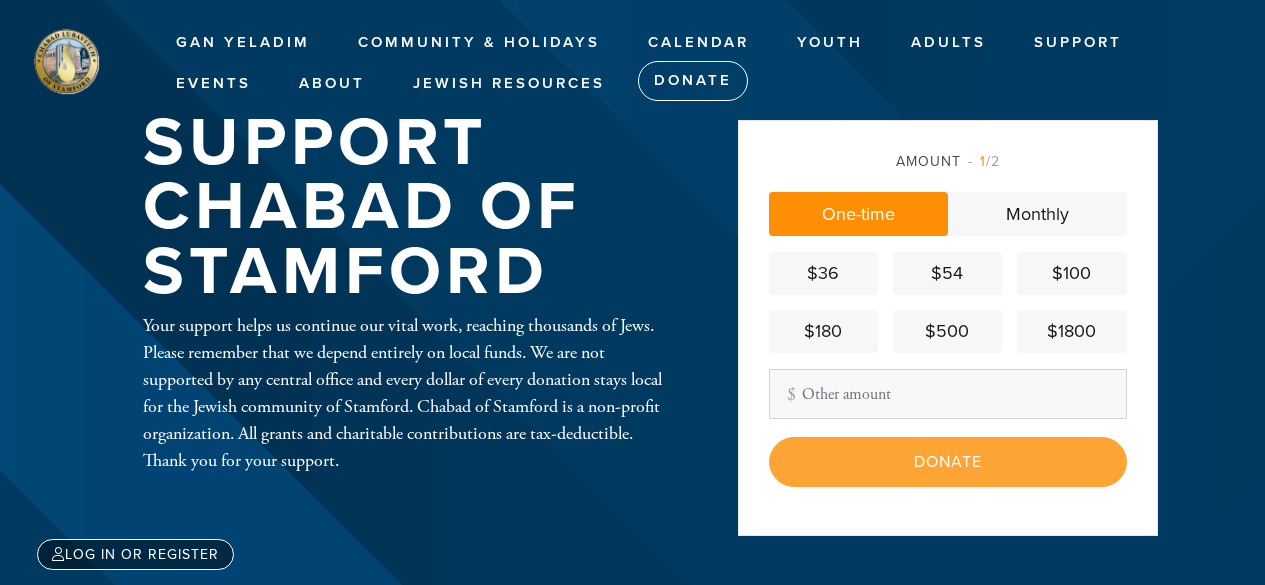 scroll, scrollTop: 0, scrollLeft: 0, axis: both 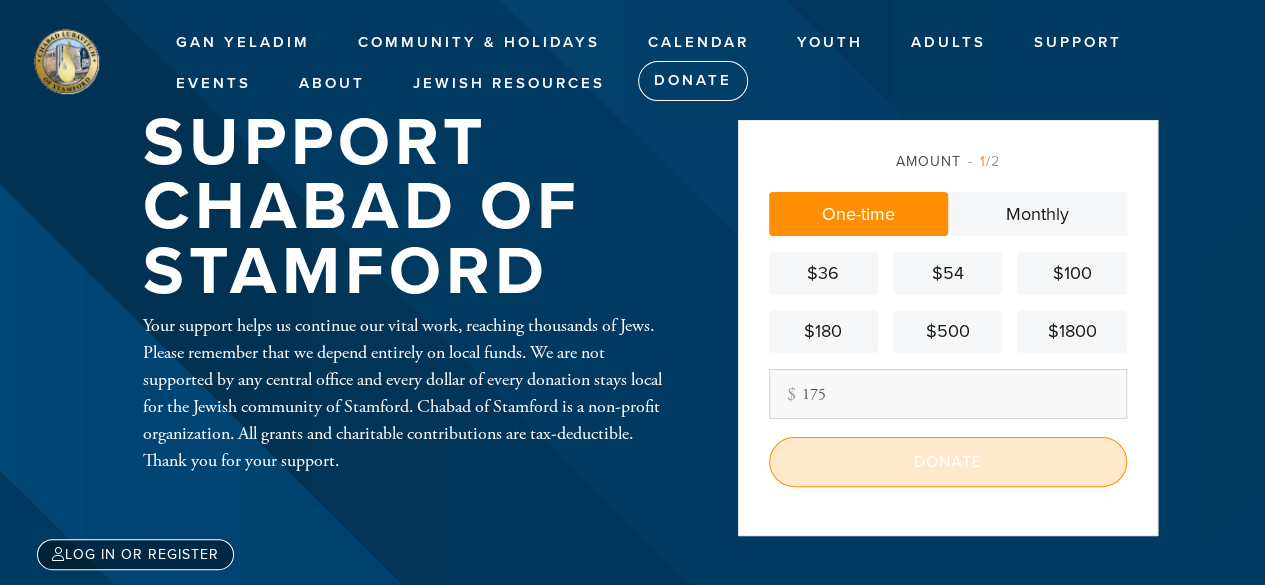 type on "175" 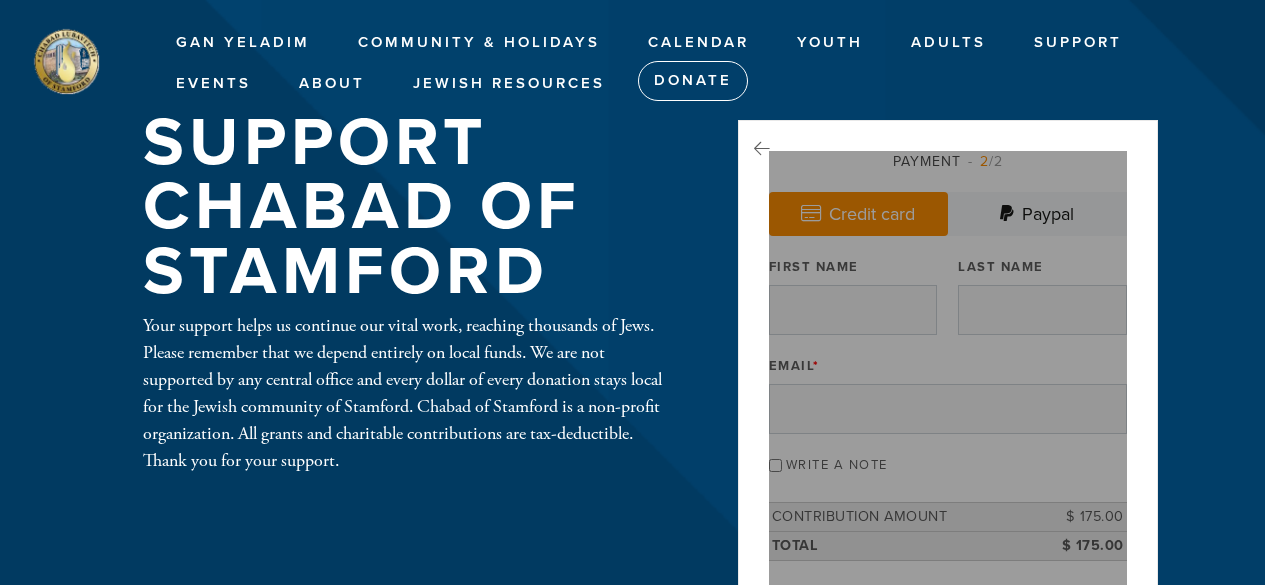 scroll, scrollTop: 0, scrollLeft: 0, axis: both 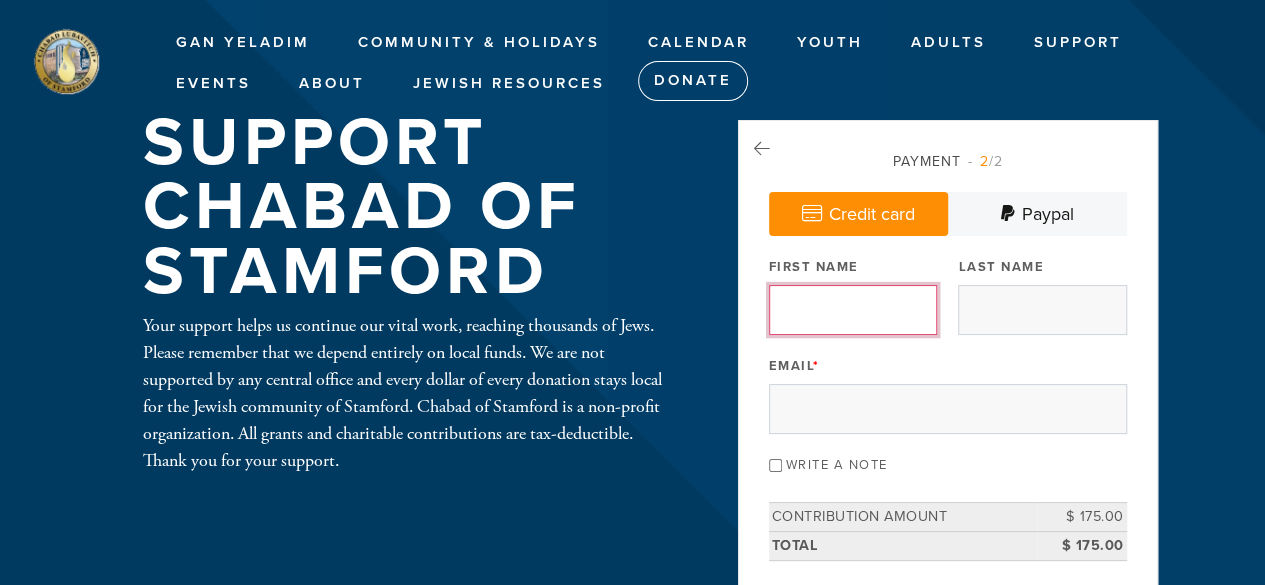 click on "First Name" at bounding box center (853, 310) 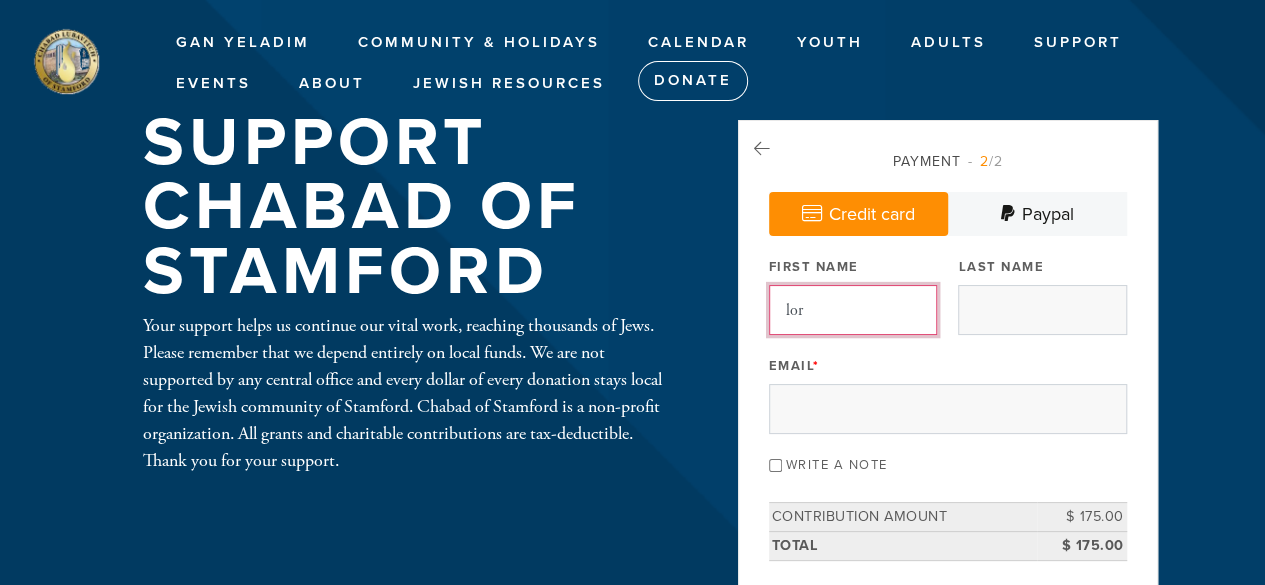 type on "Lorraine" 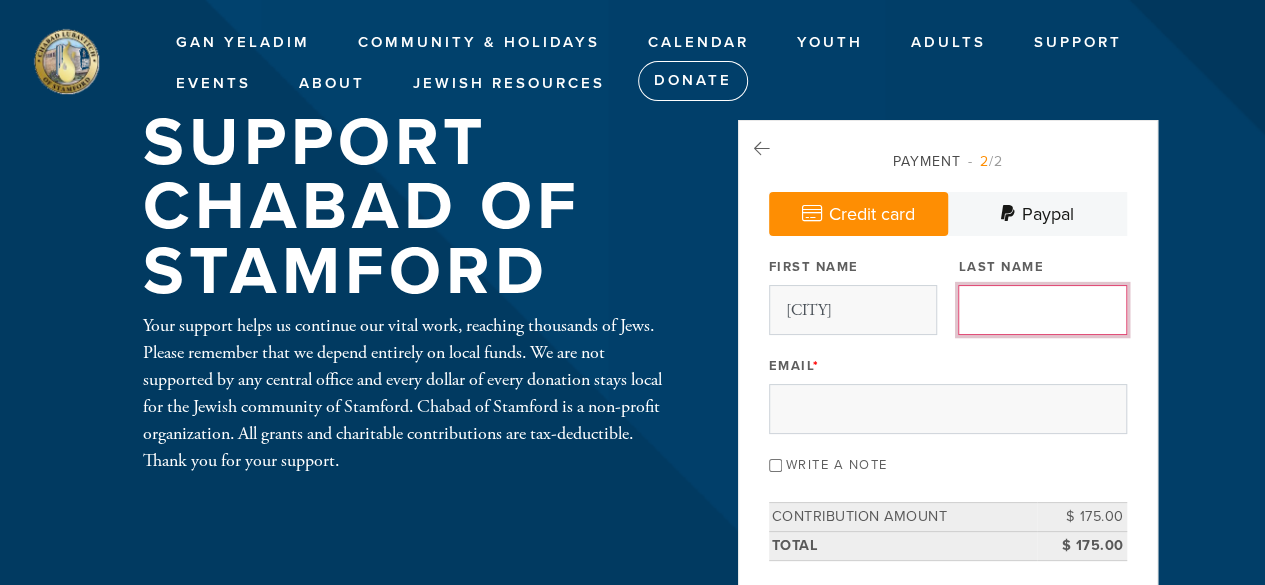 click on "Last Name" at bounding box center [1042, 310] 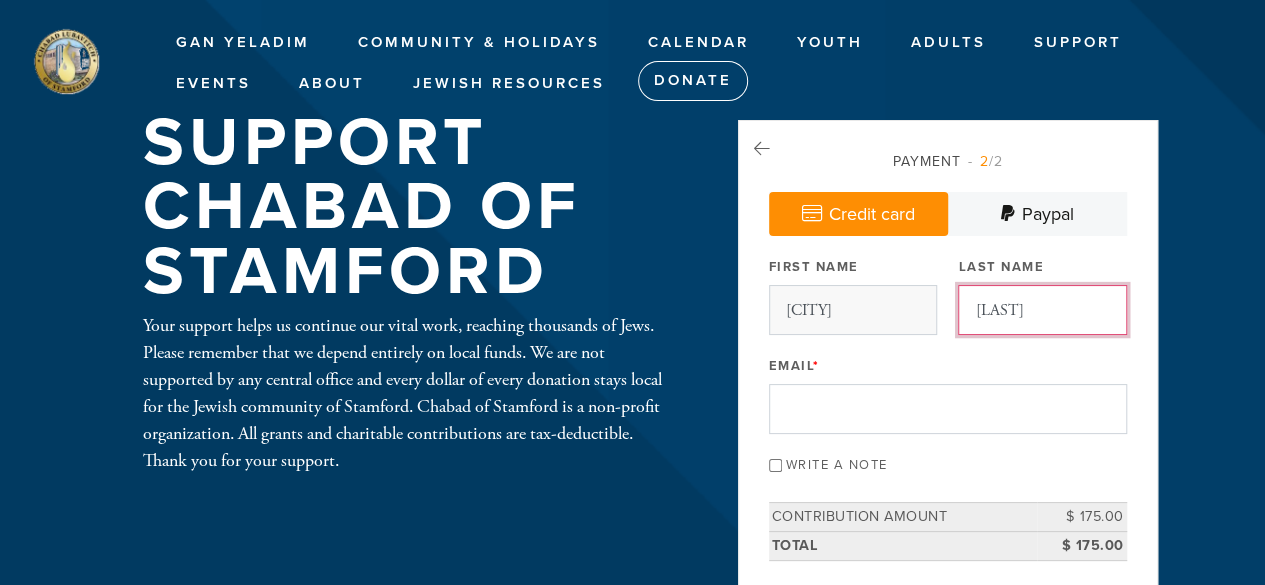 type on "Brown" 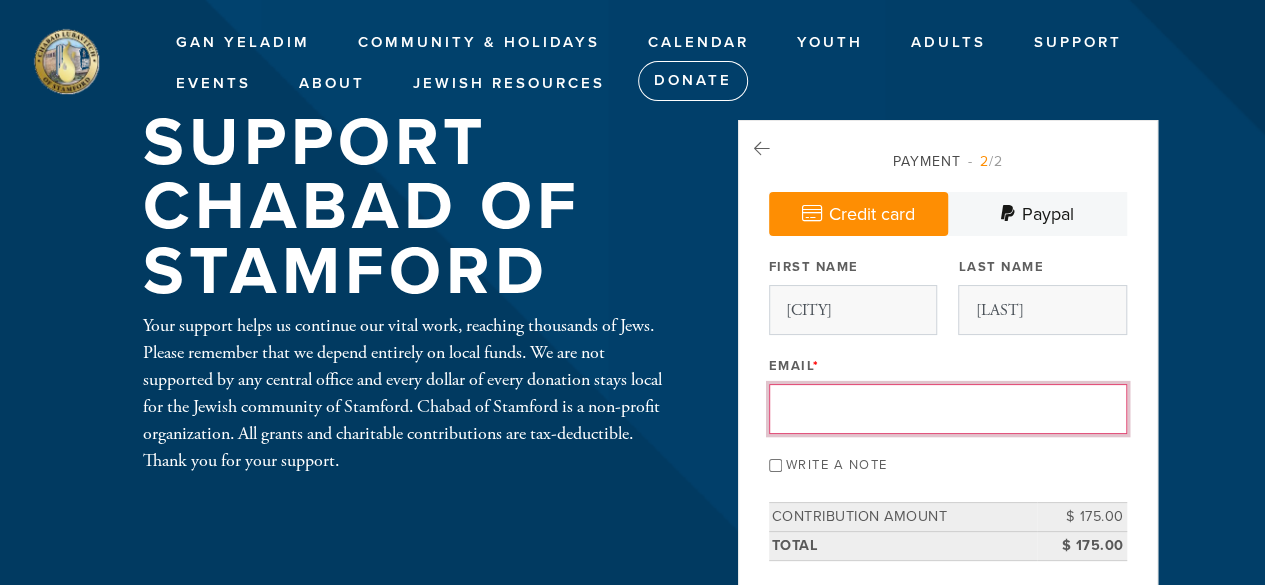 click on "Email  *" at bounding box center [948, 409] 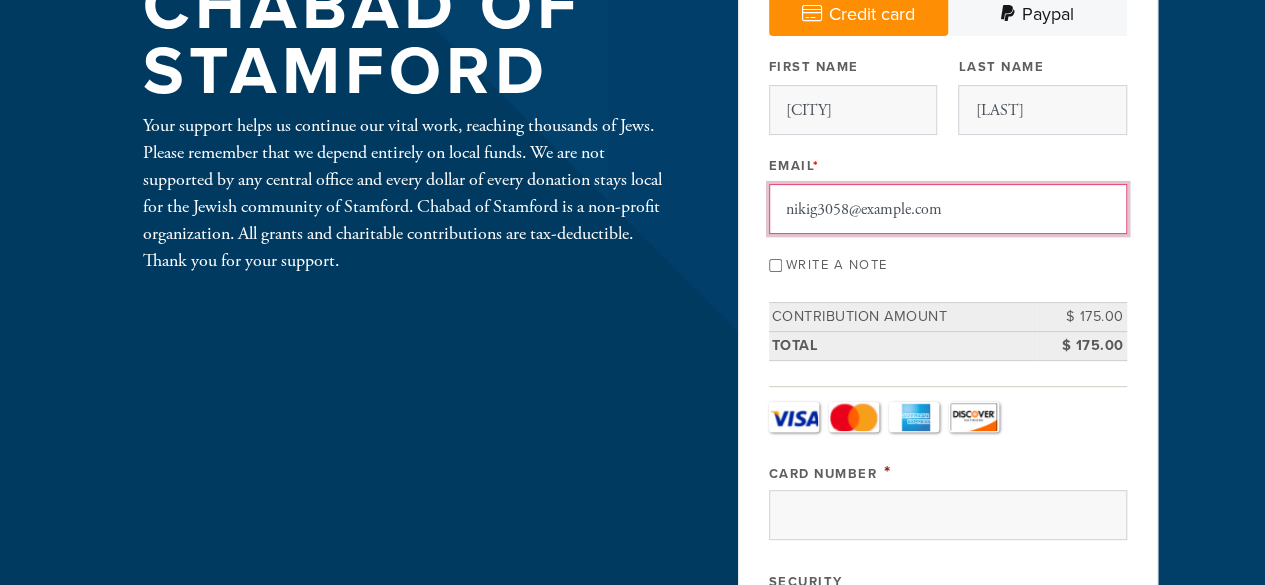 scroll, scrollTop: 300, scrollLeft: 0, axis: vertical 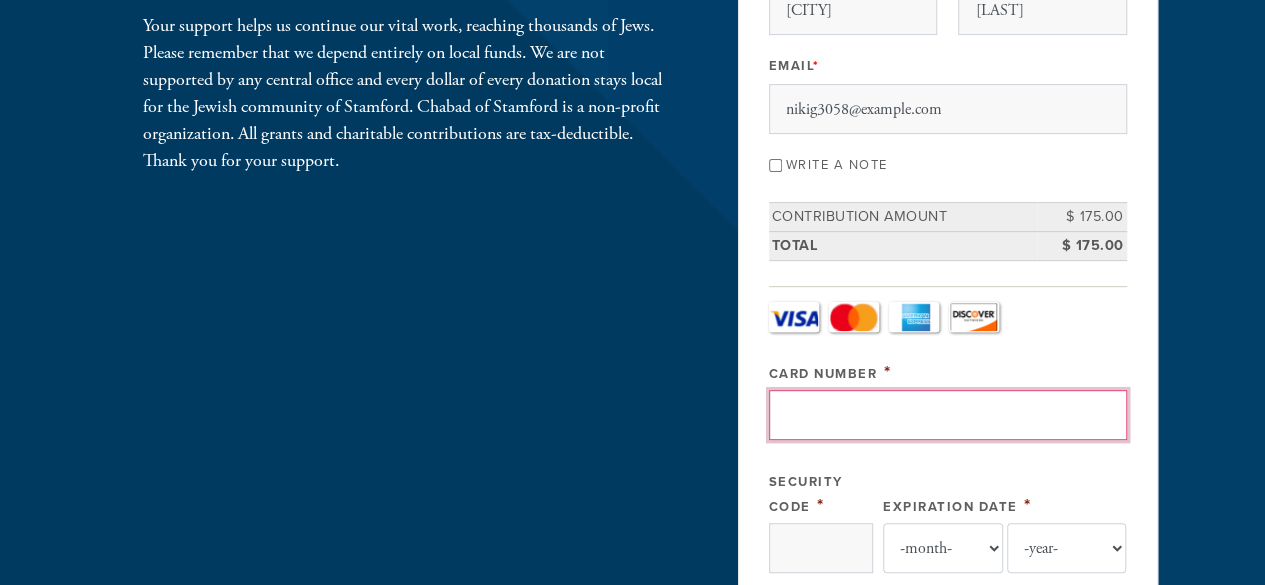 click on "Card Number" at bounding box center (948, 415) 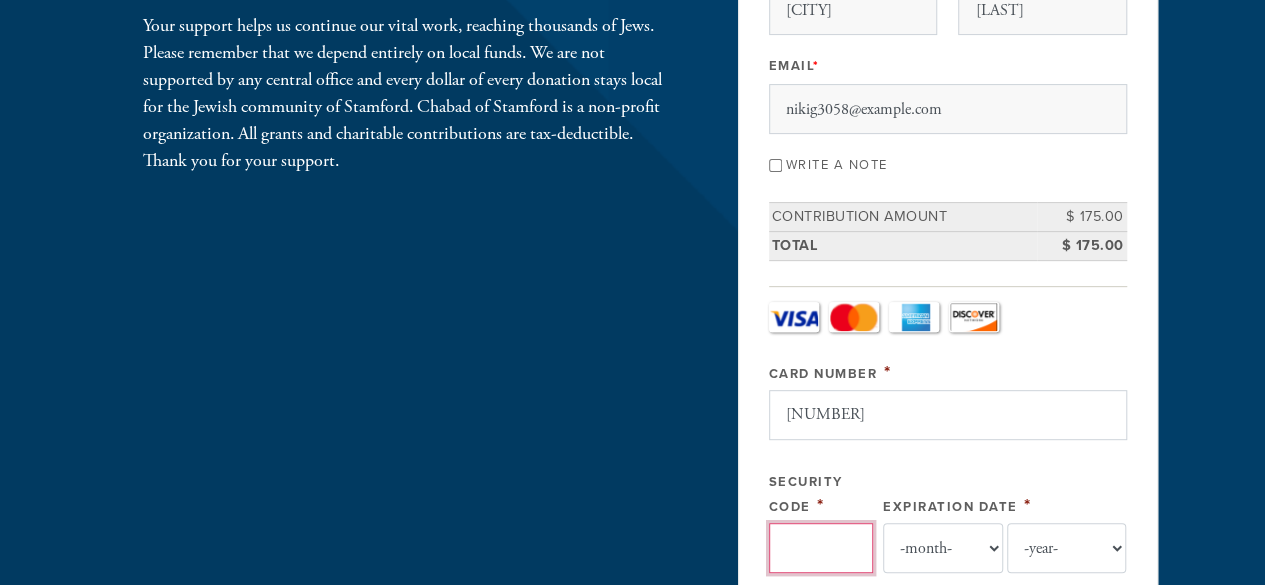 type on "251" 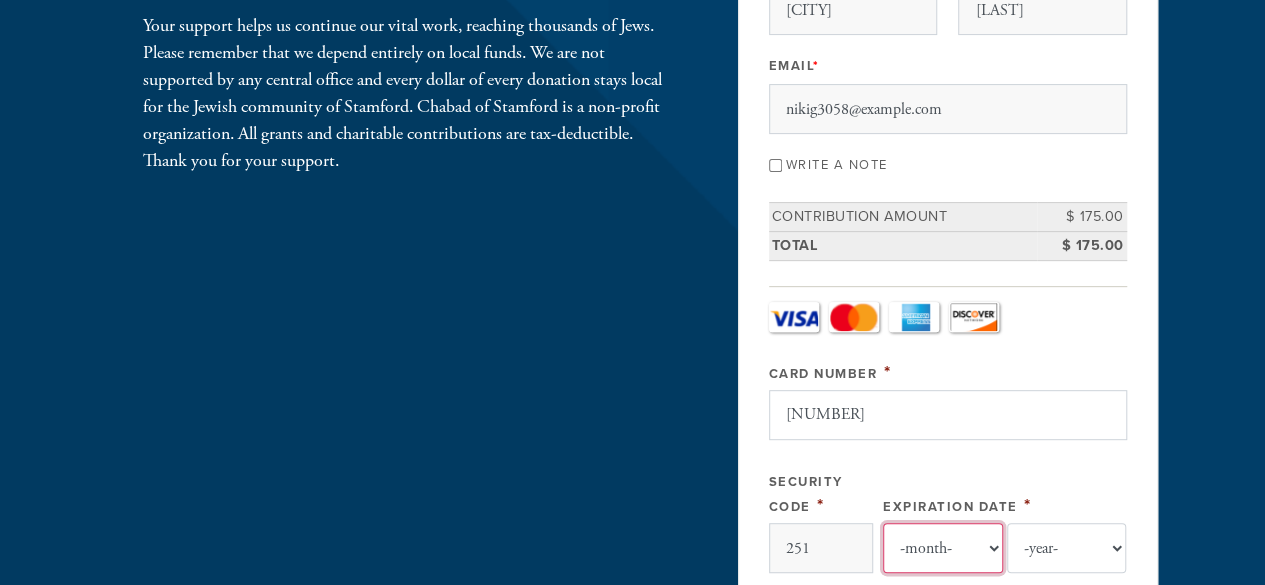 select on "4" 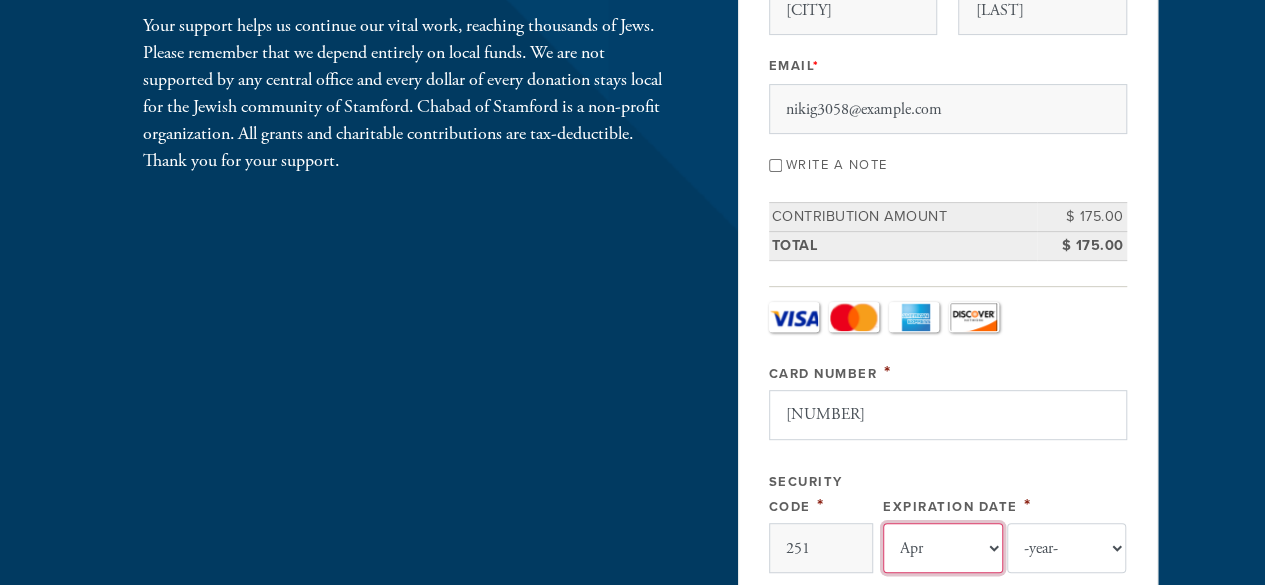 select on "2026" 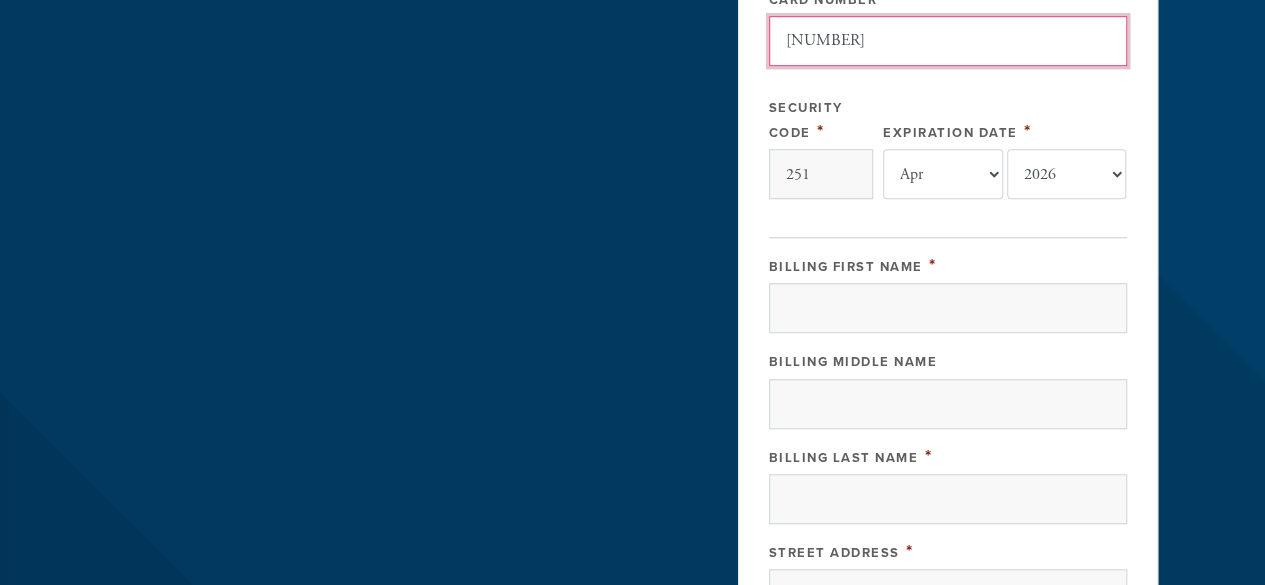 scroll, scrollTop: 700, scrollLeft: 0, axis: vertical 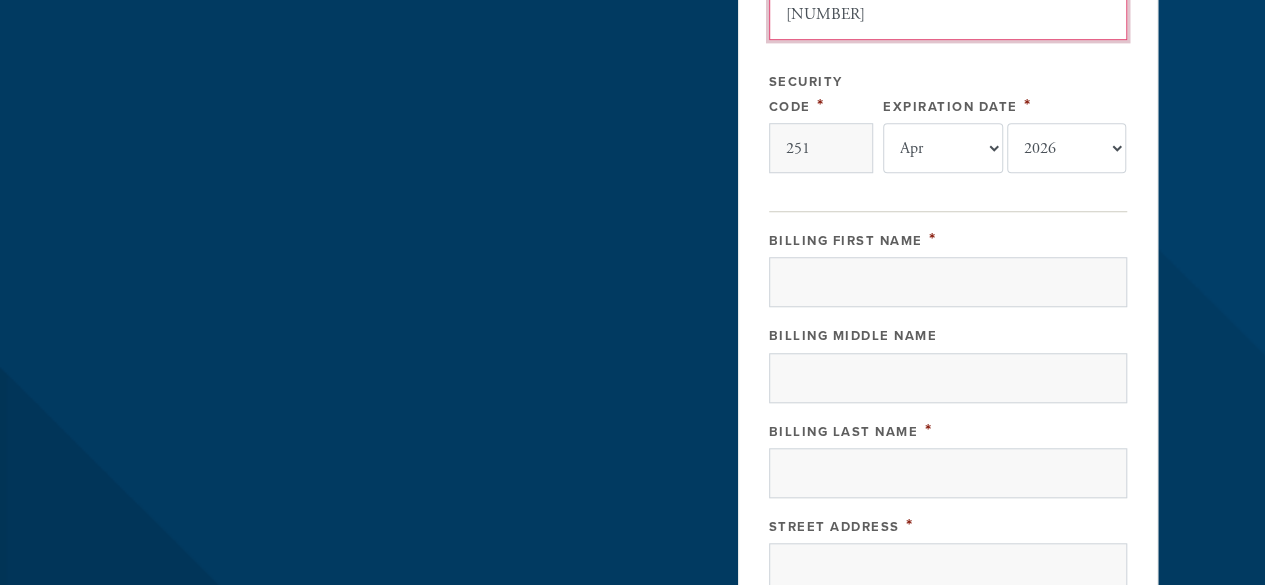 click at bounding box center (769, 307) 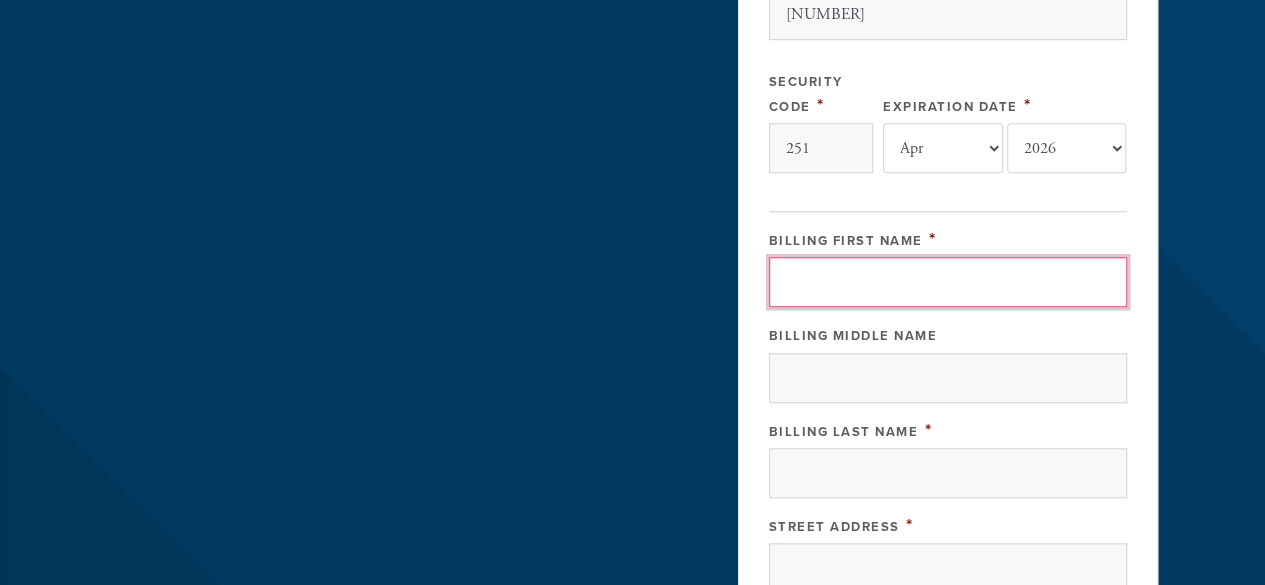 click on "Billing First Name" at bounding box center [948, 282] 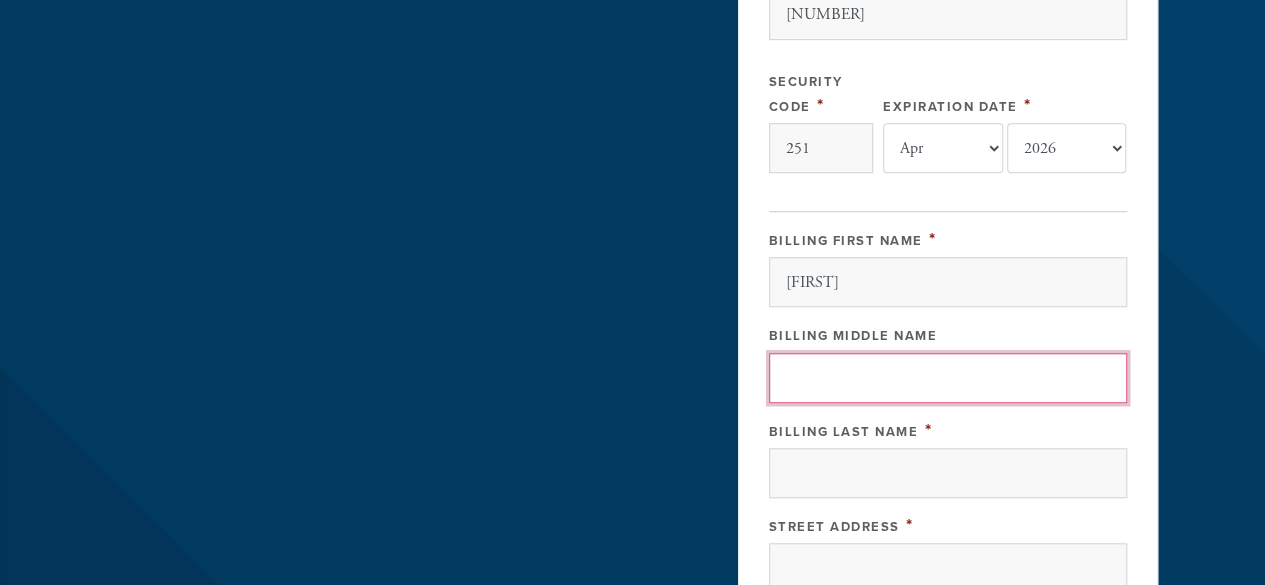 type on "Capri" 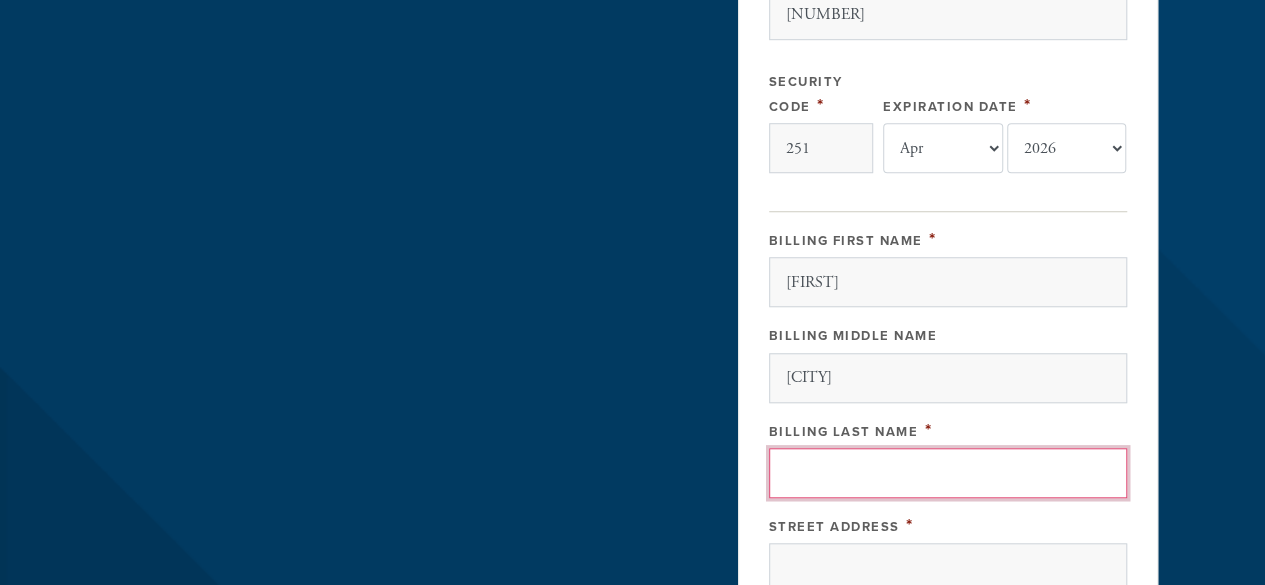 type on "Gentry" 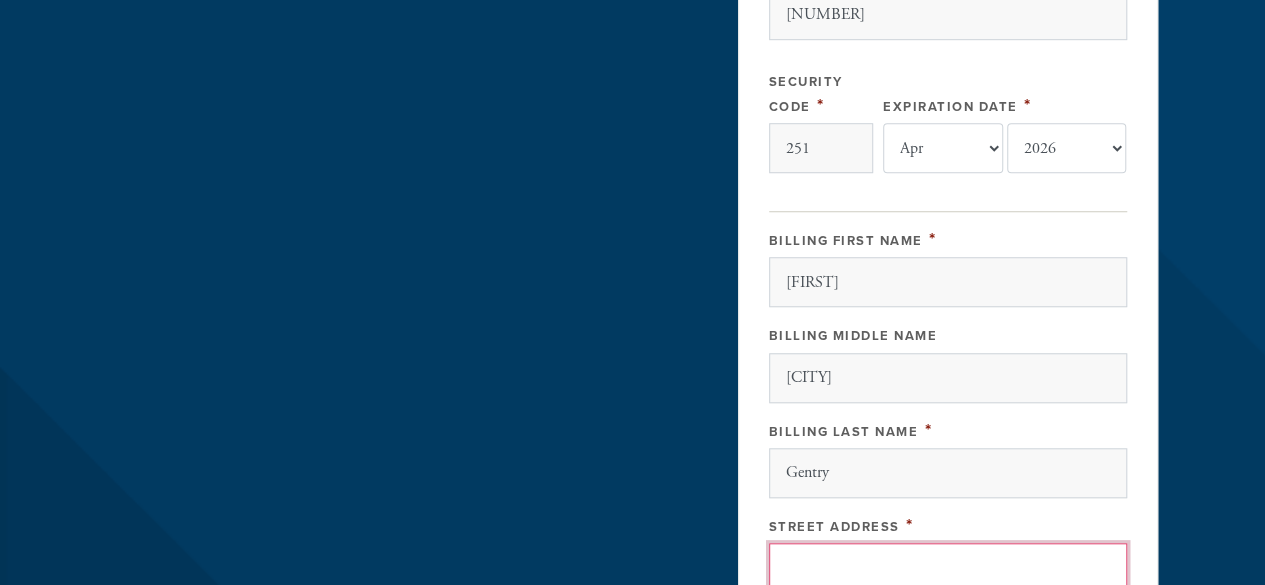 type on "4925 Boonsboro Rd #111" 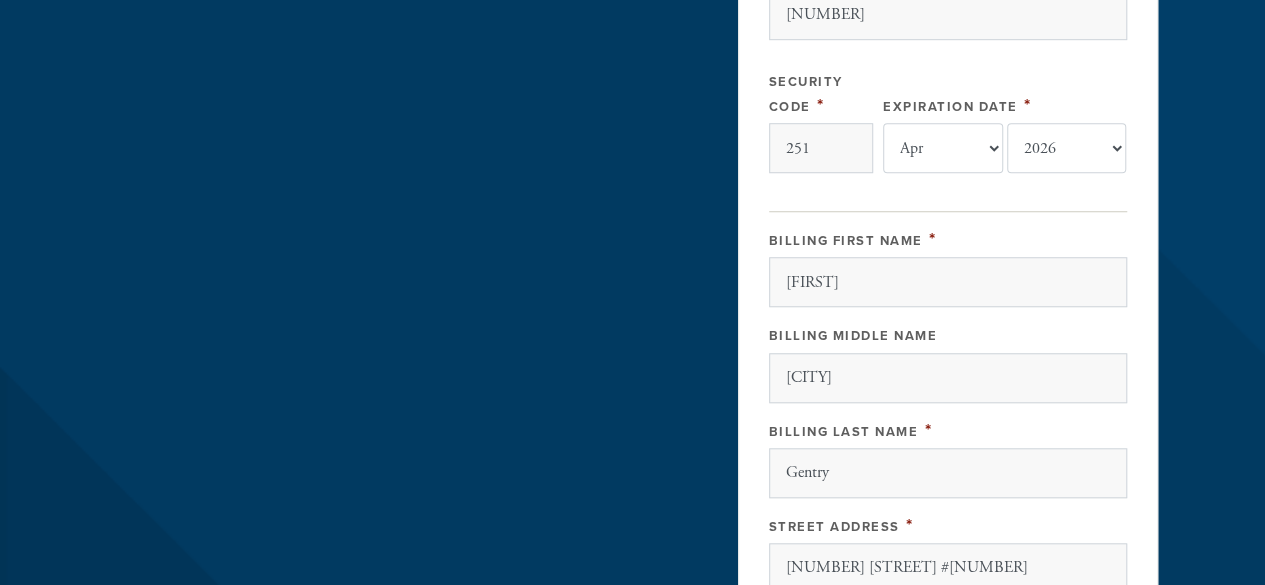 type on "LYNCHBURG" 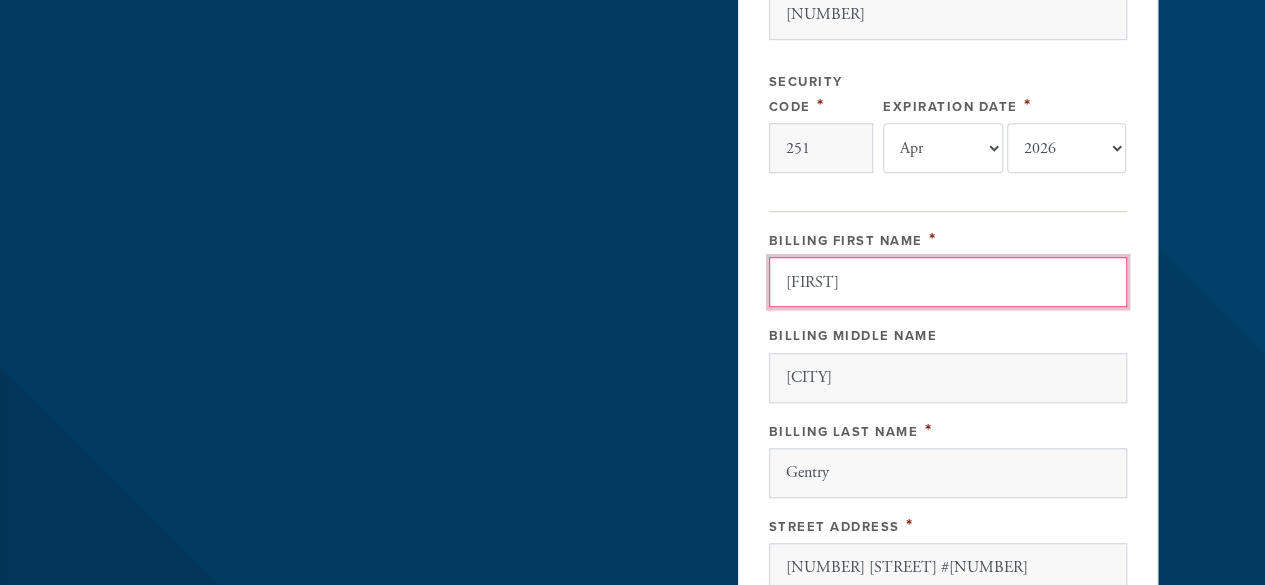 type 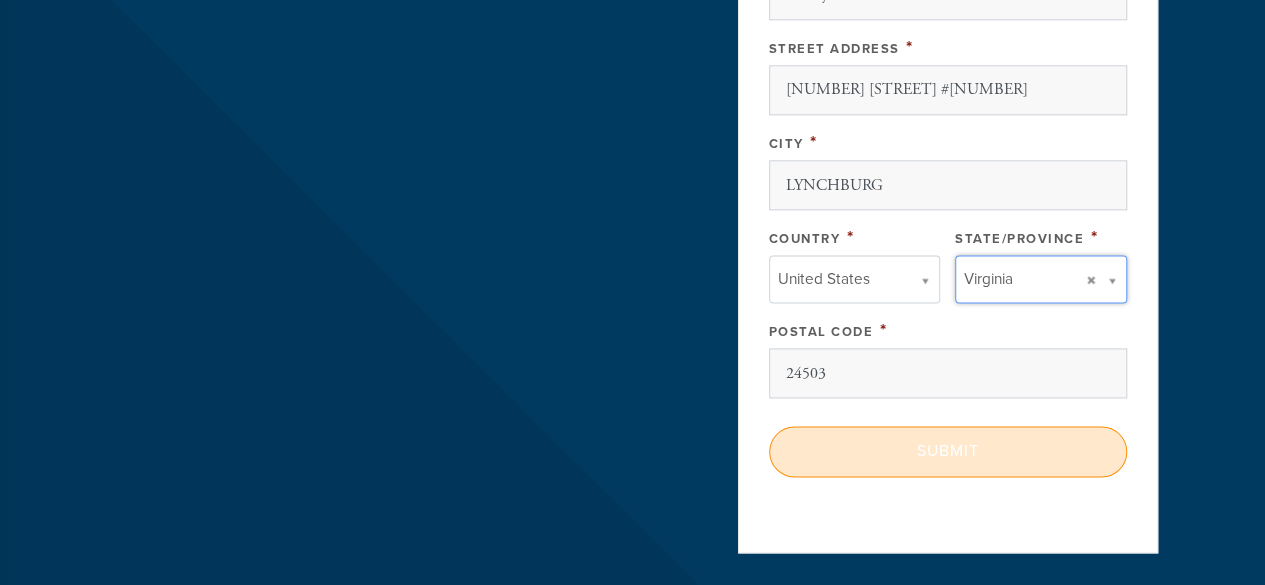 scroll, scrollTop: 1210, scrollLeft: 0, axis: vertical 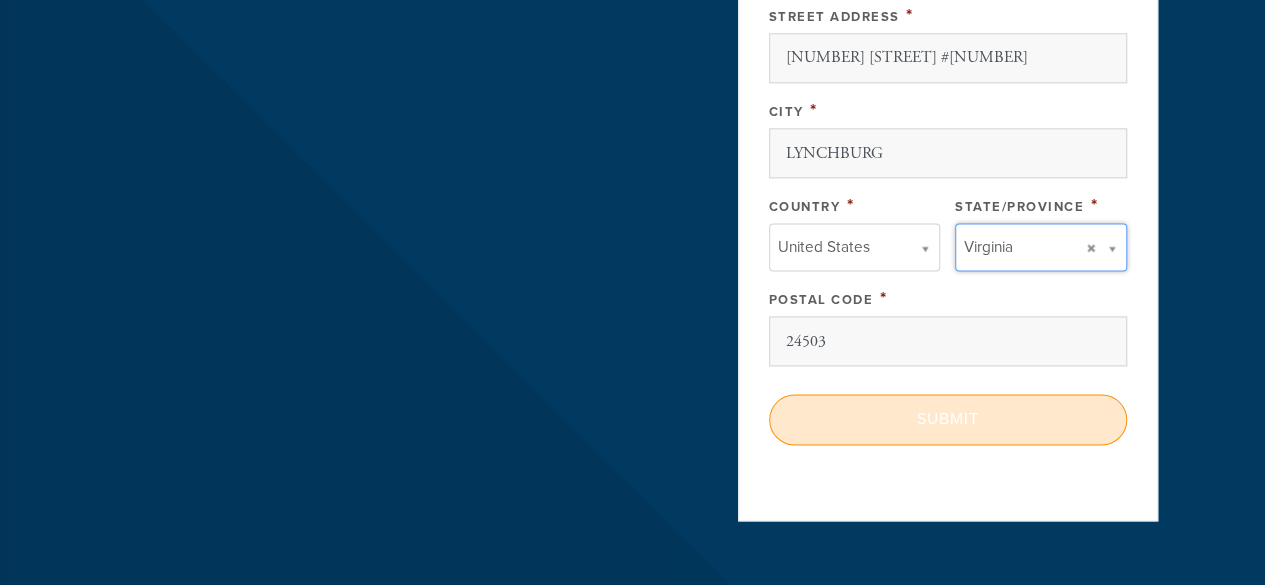 click on "Submit" at bounding box center [948, 419] 